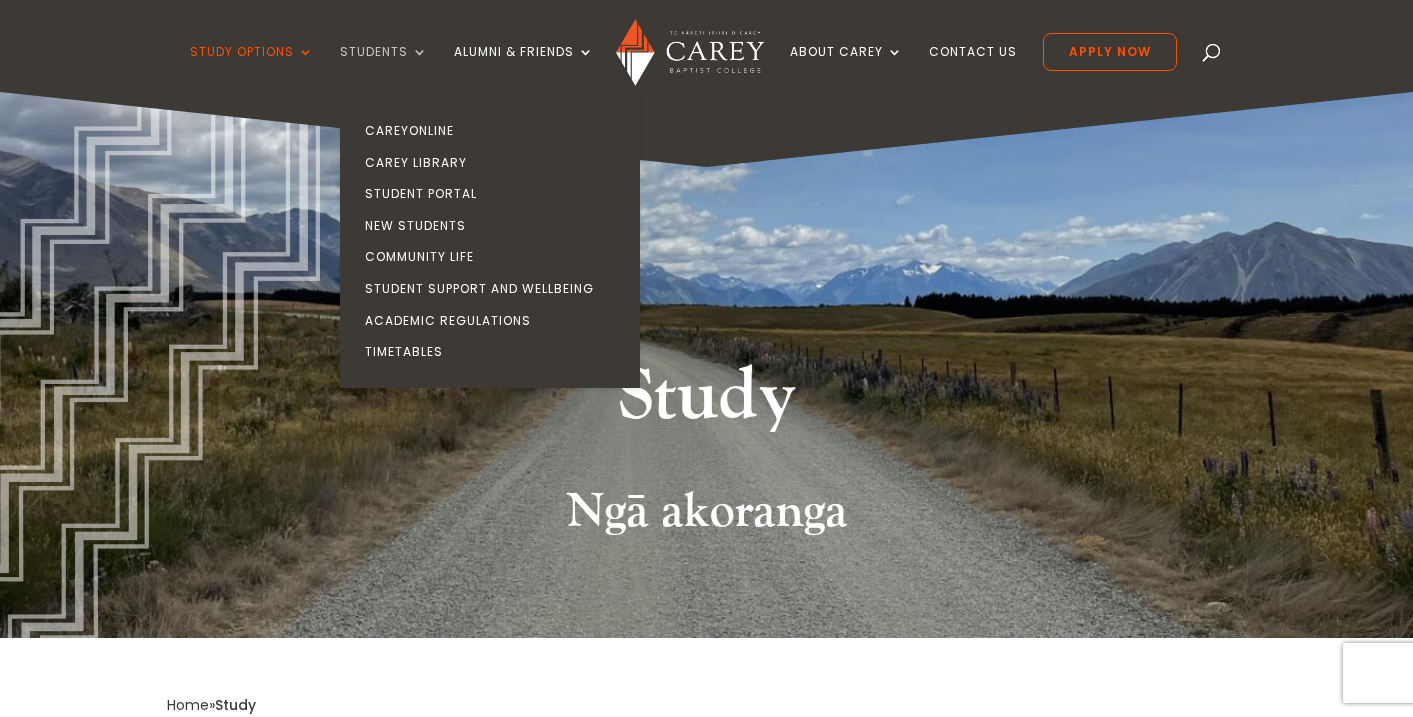 scroll, scrollTop: 0, scrollLeft: 0, axis: both 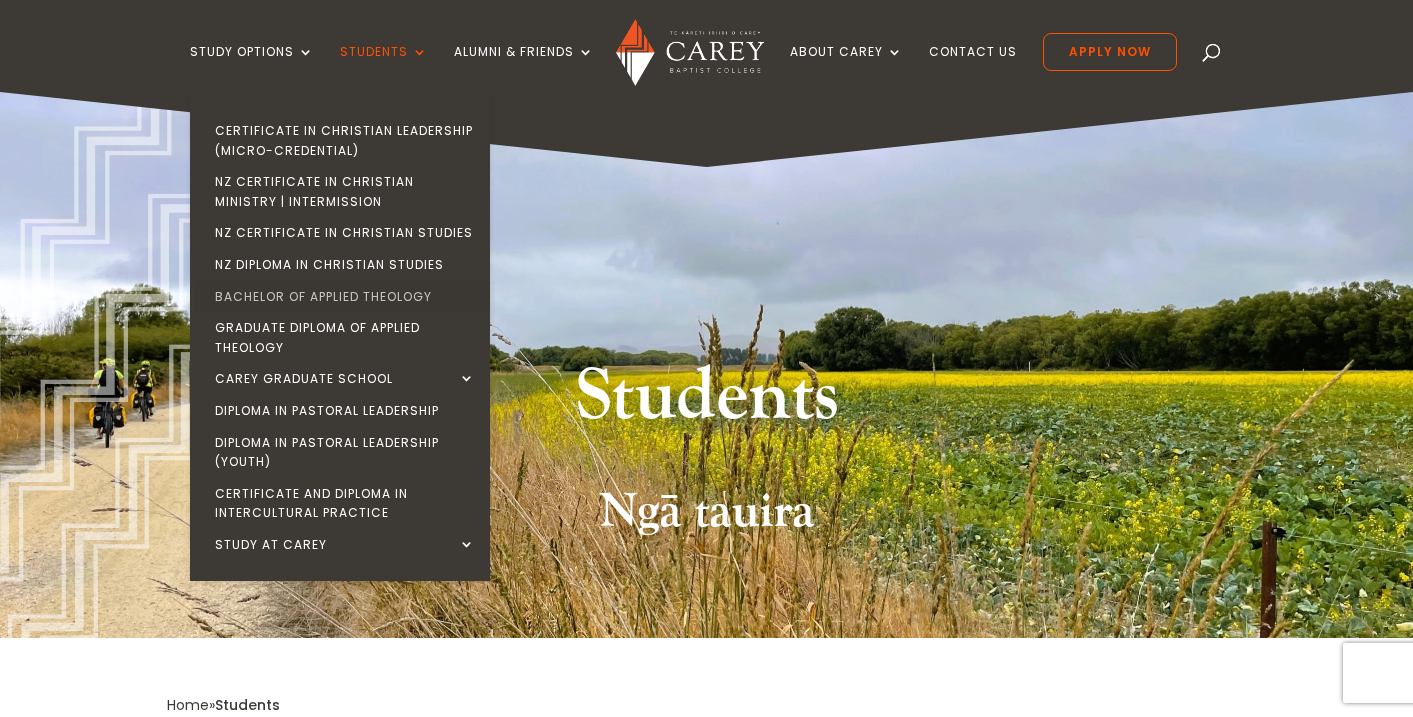 click on "Bachelor of Applied Theology" at bounding box center (345, 297) 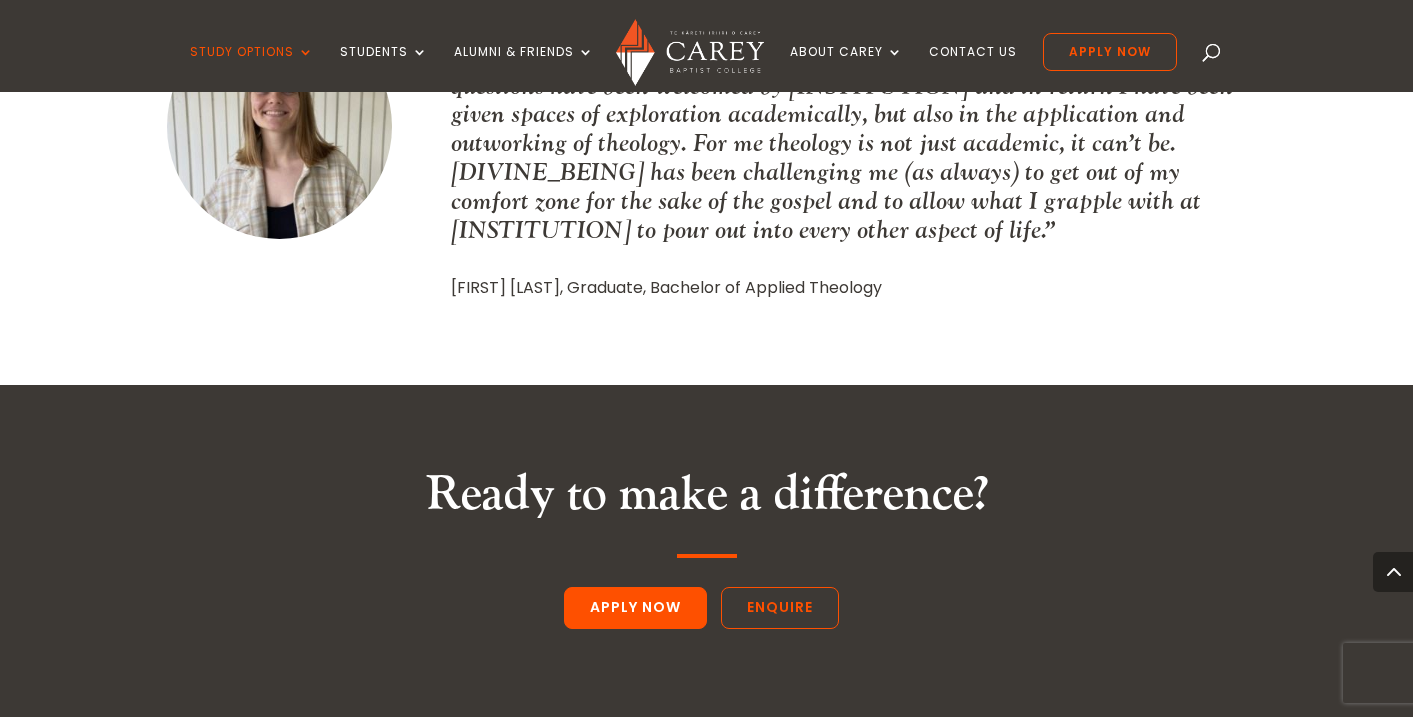 scroll, scrollTop: 2880, scrollLeft: 0, axis: vertical 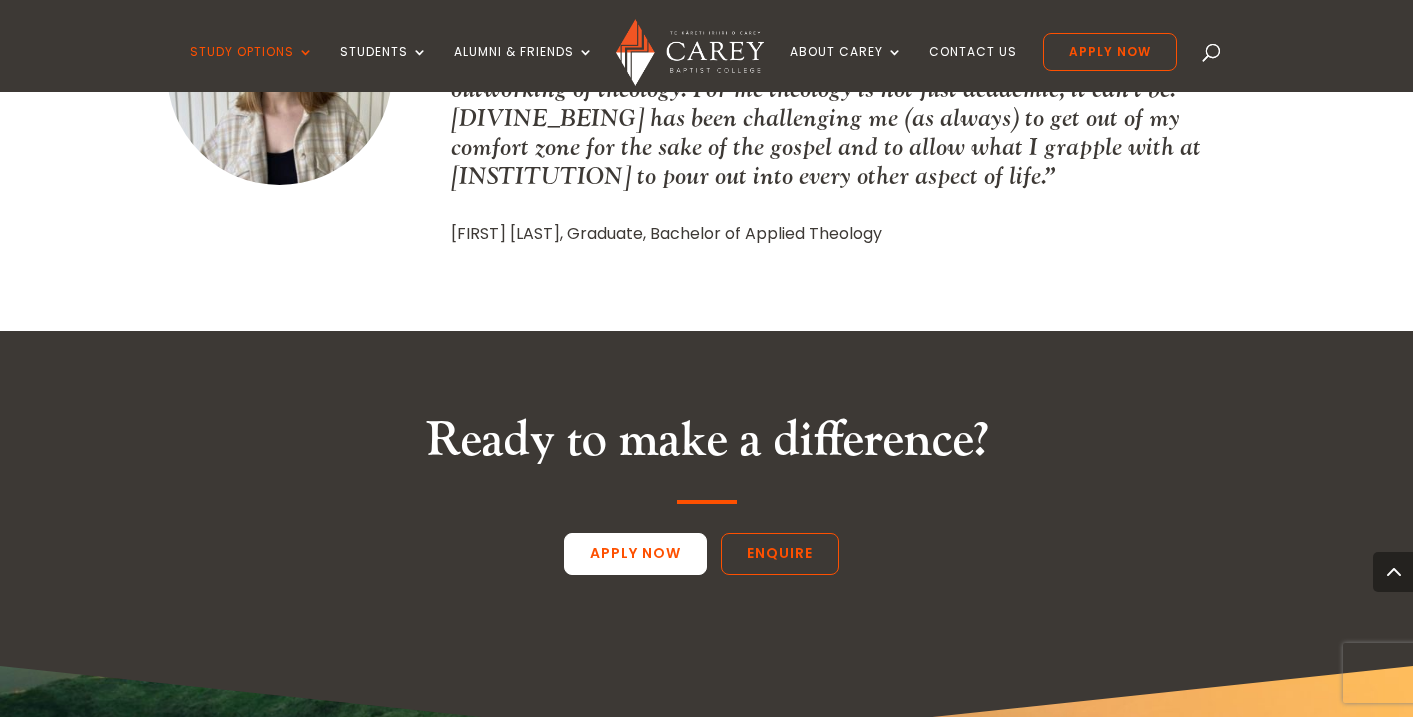 click on "Apply Now" at bounding box center (635, 554) 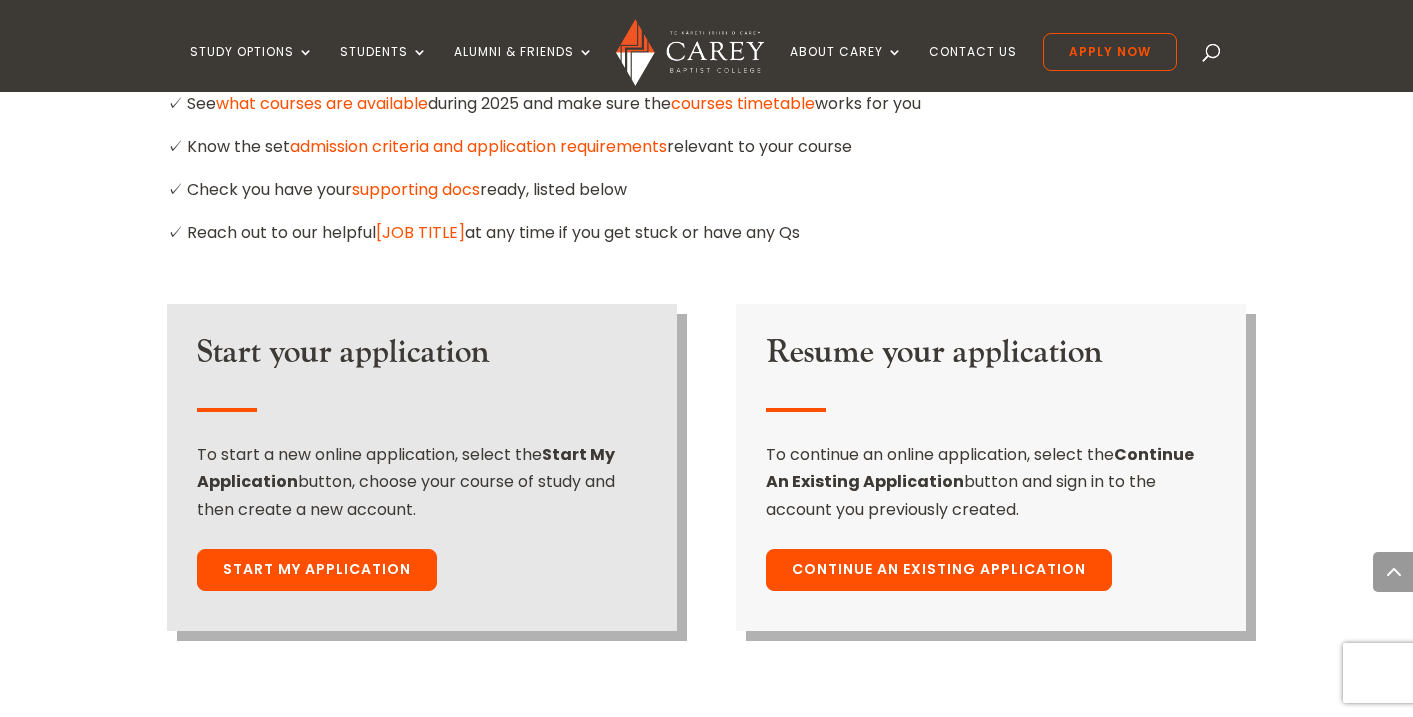 scroll, scrollTop: 1311, scrollLeft: 0, axis: vertical 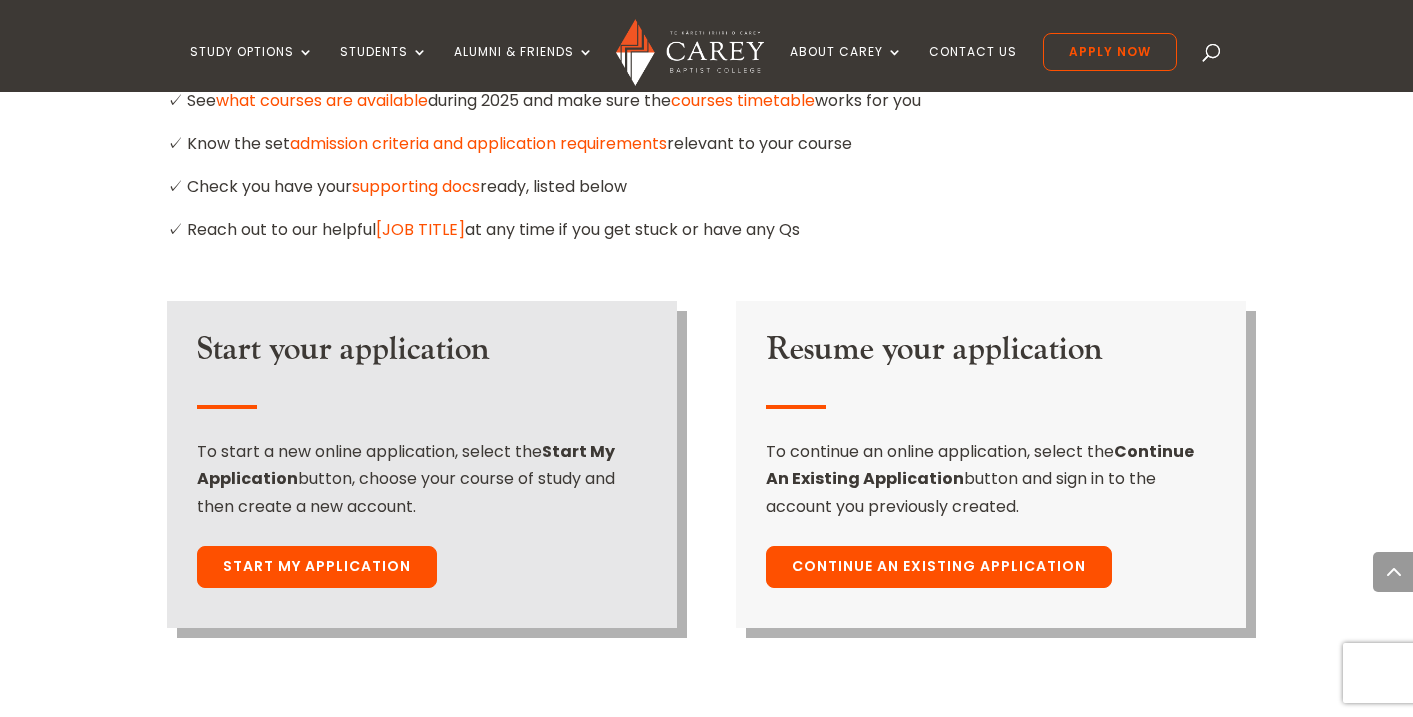 click on "Start My Application" at bounding box center [317, 567] 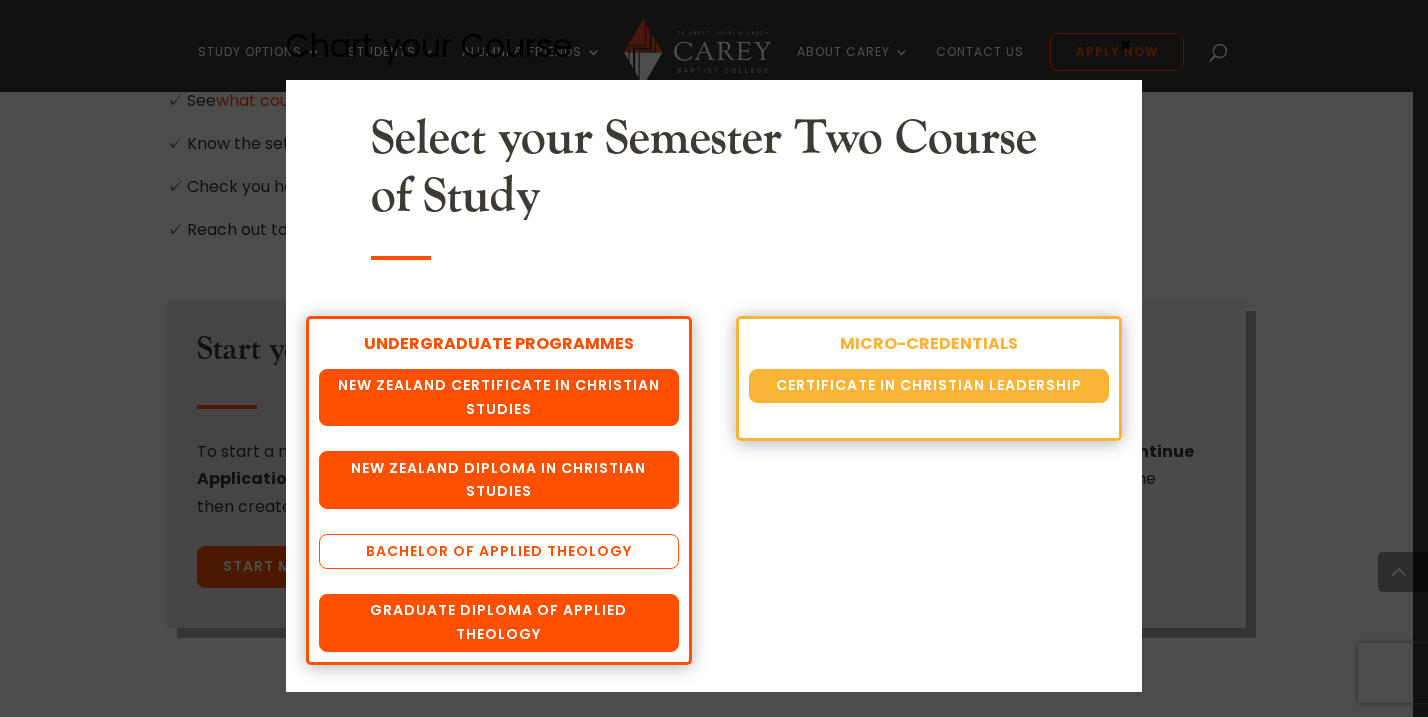 click on "Bachelor of Applied Theology" at bounding box center [499, 551] 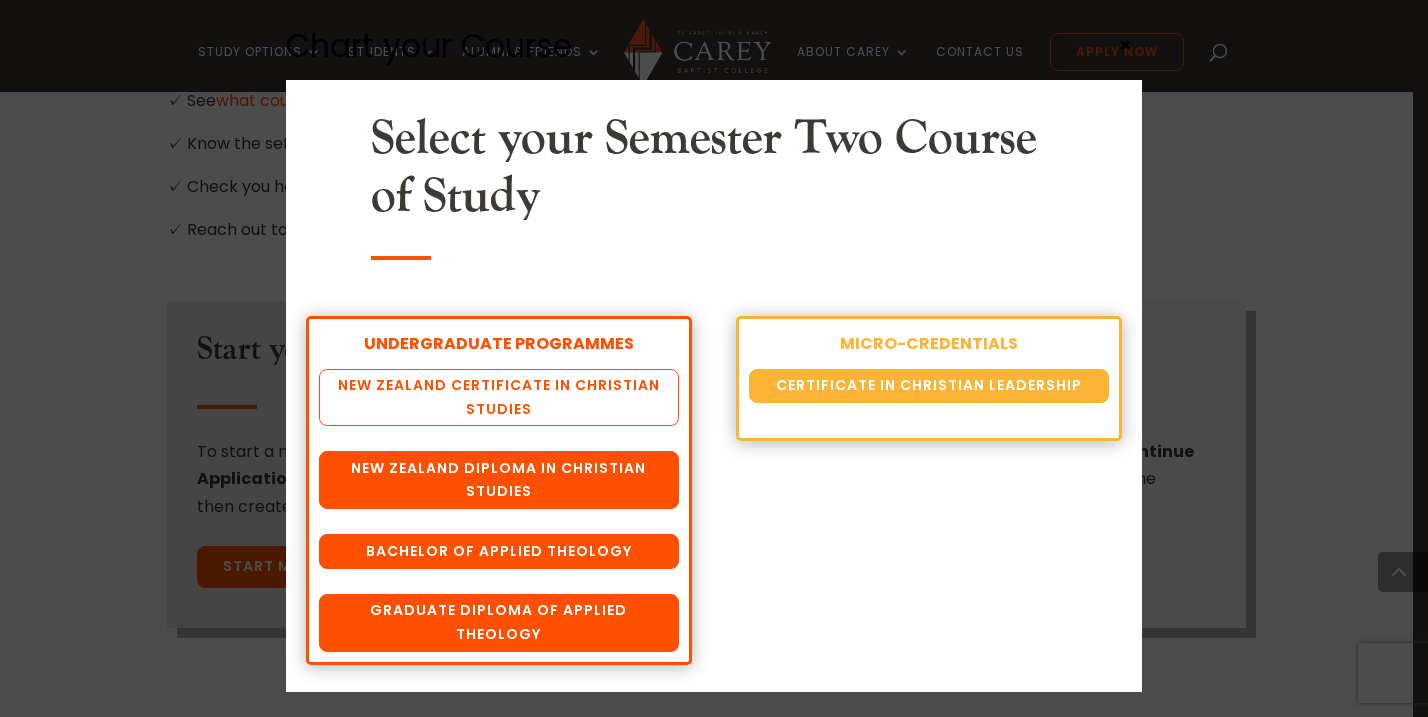 click on "New Zealand Certificate in Christian Studies" at bounding box center [499, 398] 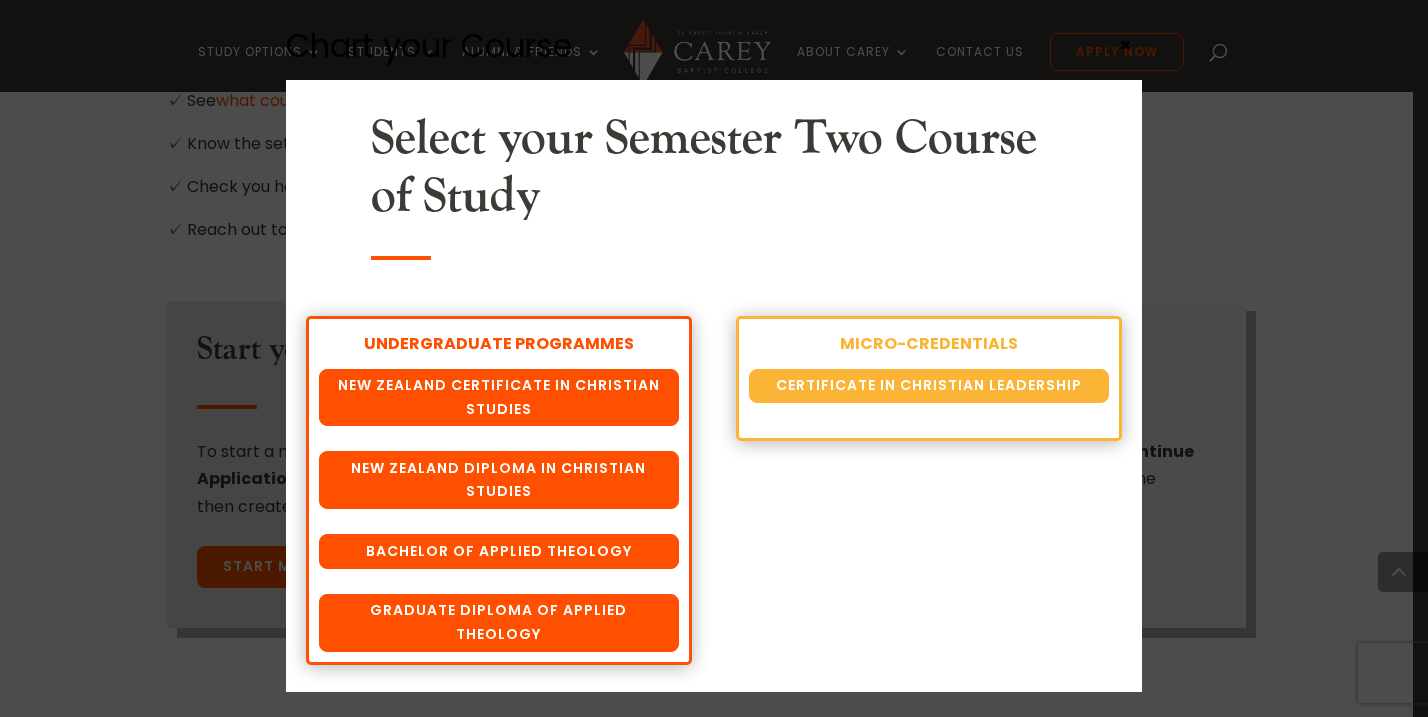 click on "Chart your Course
Select your Semester Two Course of Study
UNDERGRADUATE PROGRAMMES
New Zealand Certificate in Christian Studies
New Zealand Diploma in Christian Studies
Bachelor of Applied Theology
Graduate Diploma of Applied Theology
MICRO-CREDENTIALS
Certificate in Christian Leadership
×" at bounding box center (714, 358) 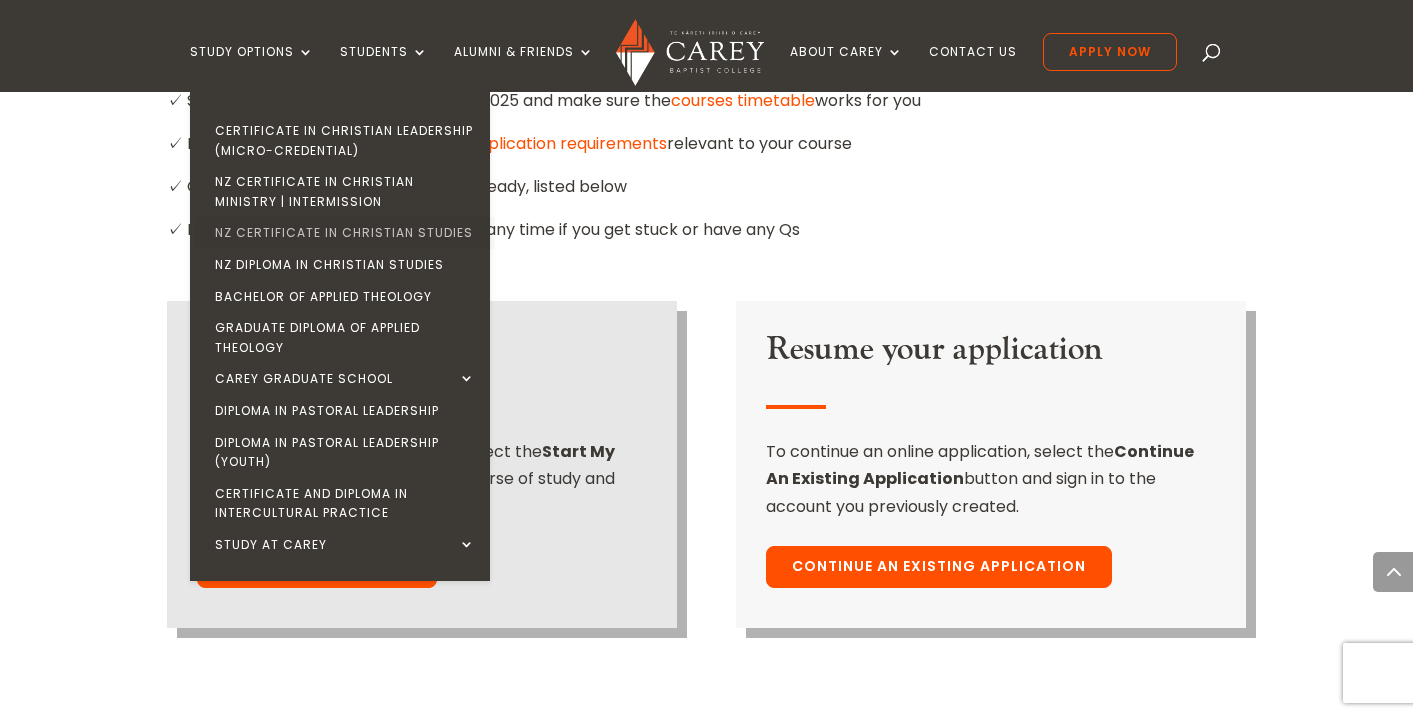 click on "NZ Certificate in Christian Studies" at bounding box center [345, 233] 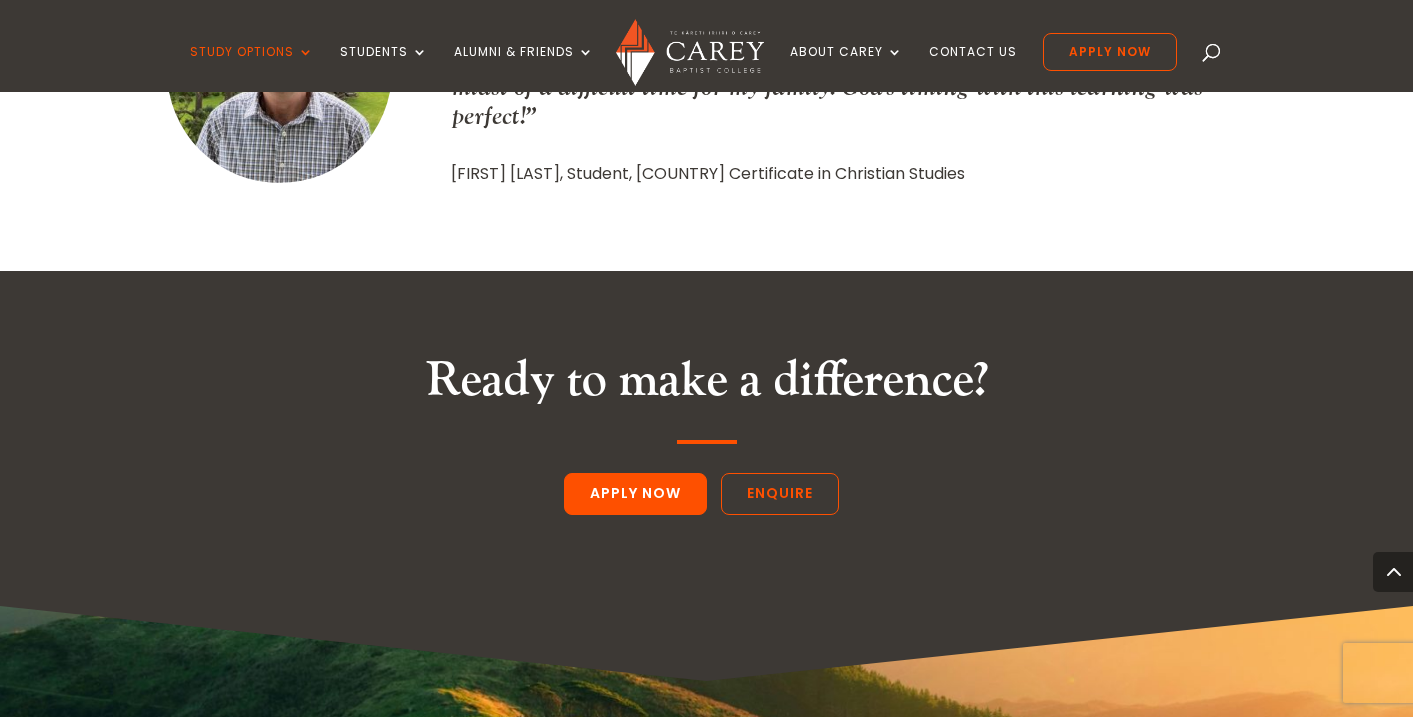 scroll, scrollTop: 2908, scrollLeft: 0, axis: vertical 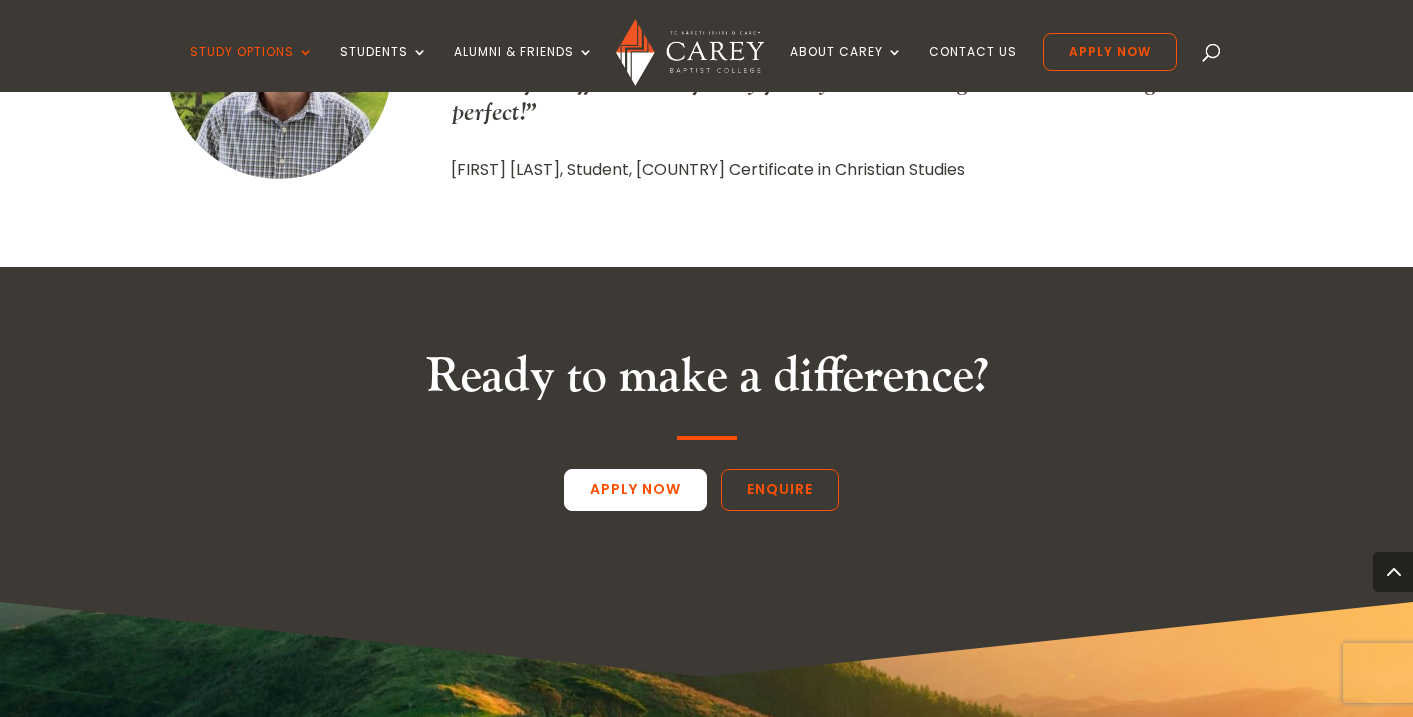 click on "Apply Now" at bounding box center (635, 490) 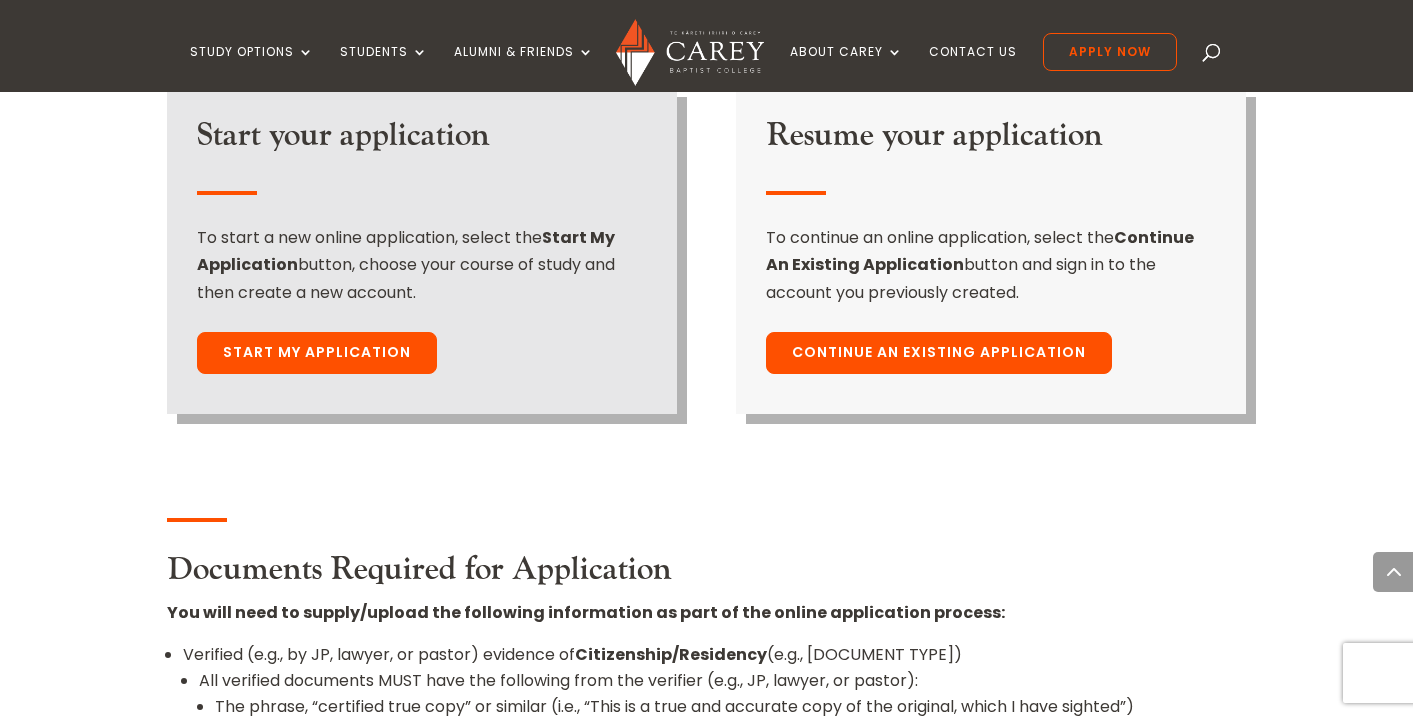 scroll, scrollTop: 1515, scrollLeft: 0, axis: vertical 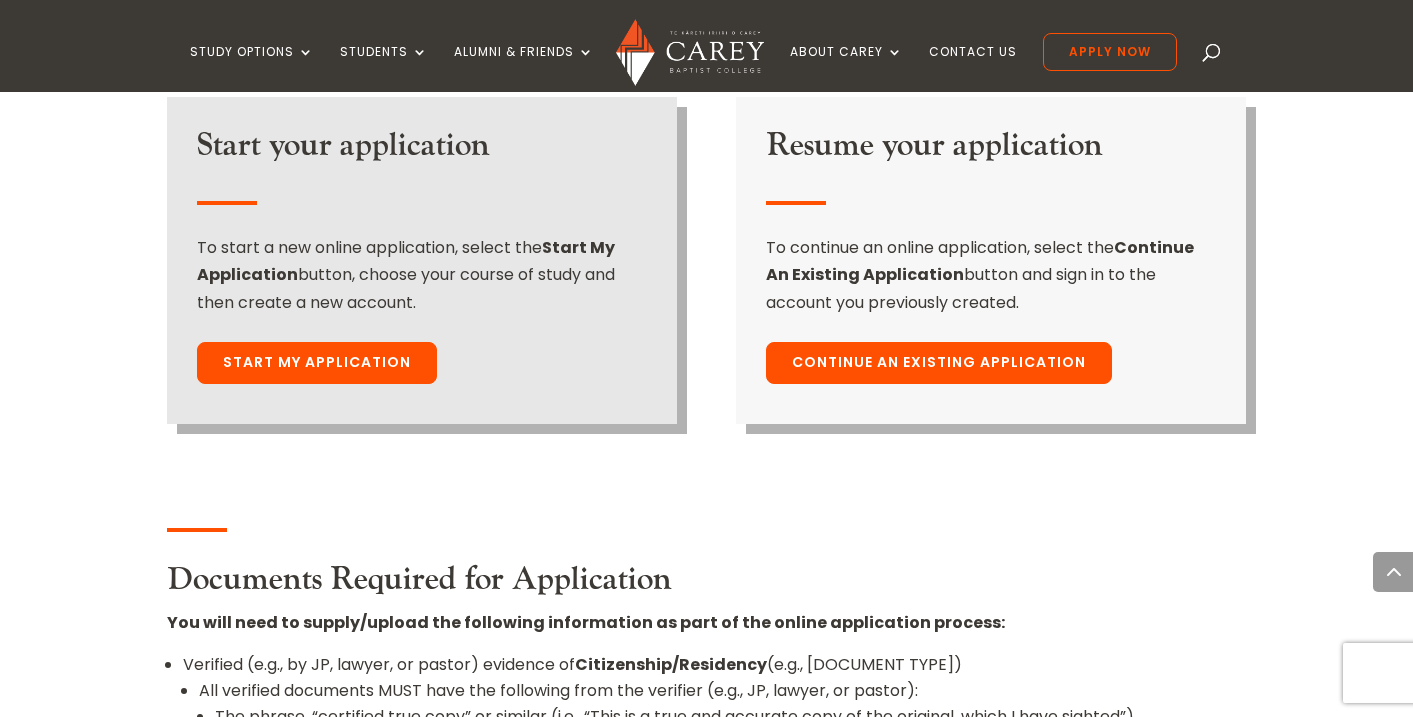 click on "Continue An Existing Application" at bounding box center [939, 363] 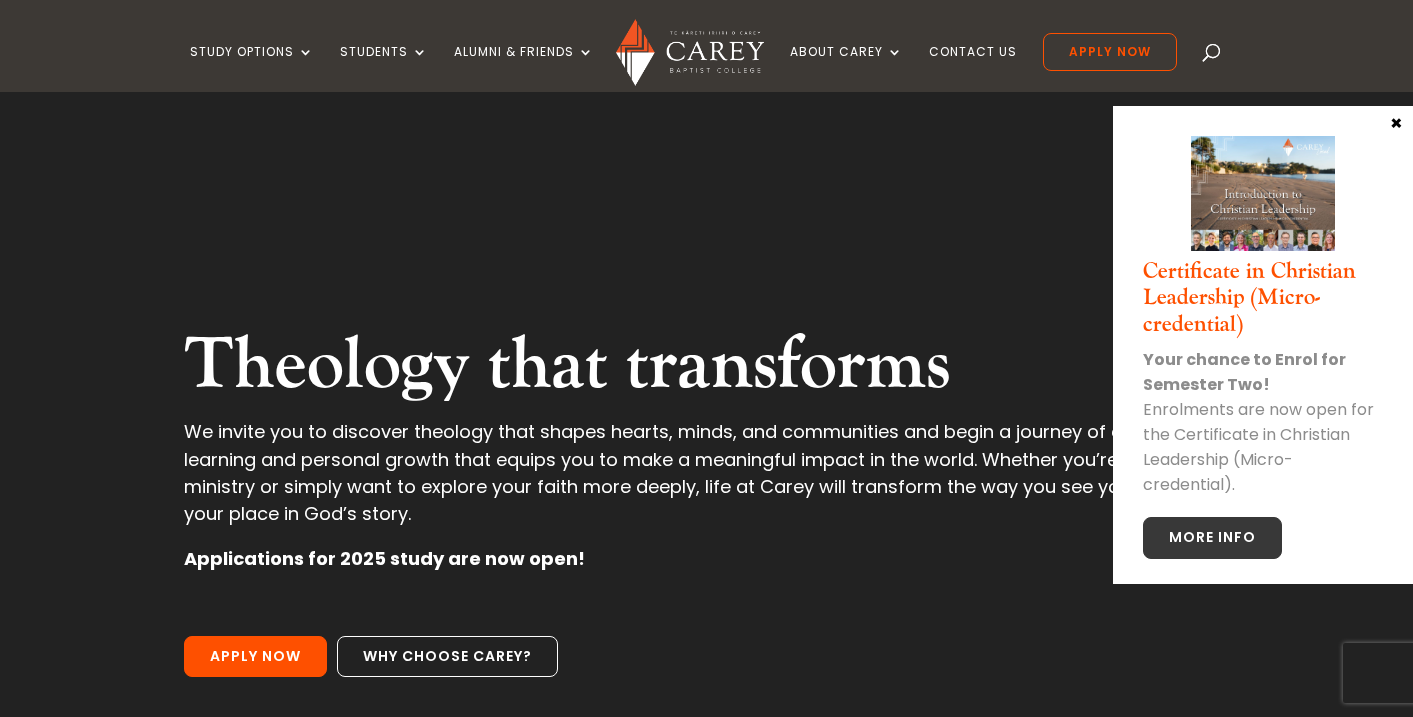scroll, scrollTop: 0, scrollLeft: 0, axis: both 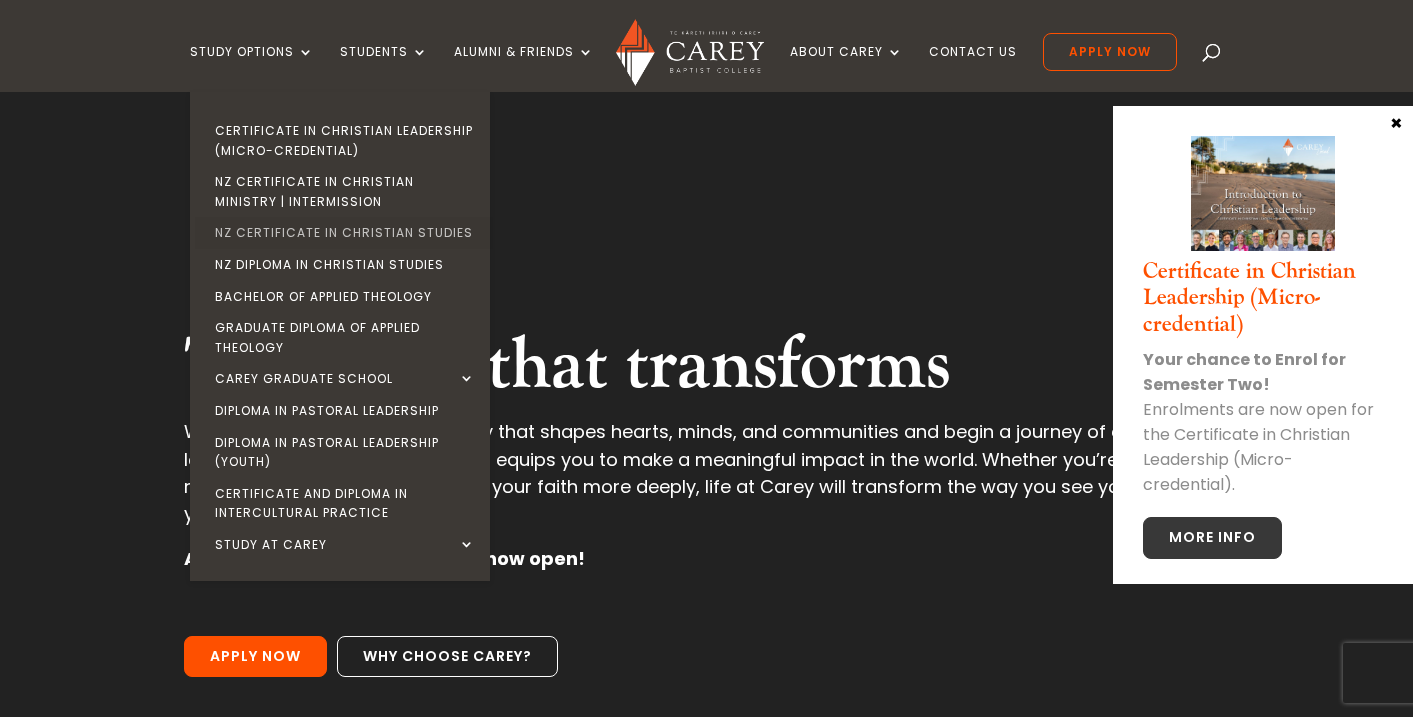 click on "NZ Certificate in Christian Studies" at bounding box center [345, 233] 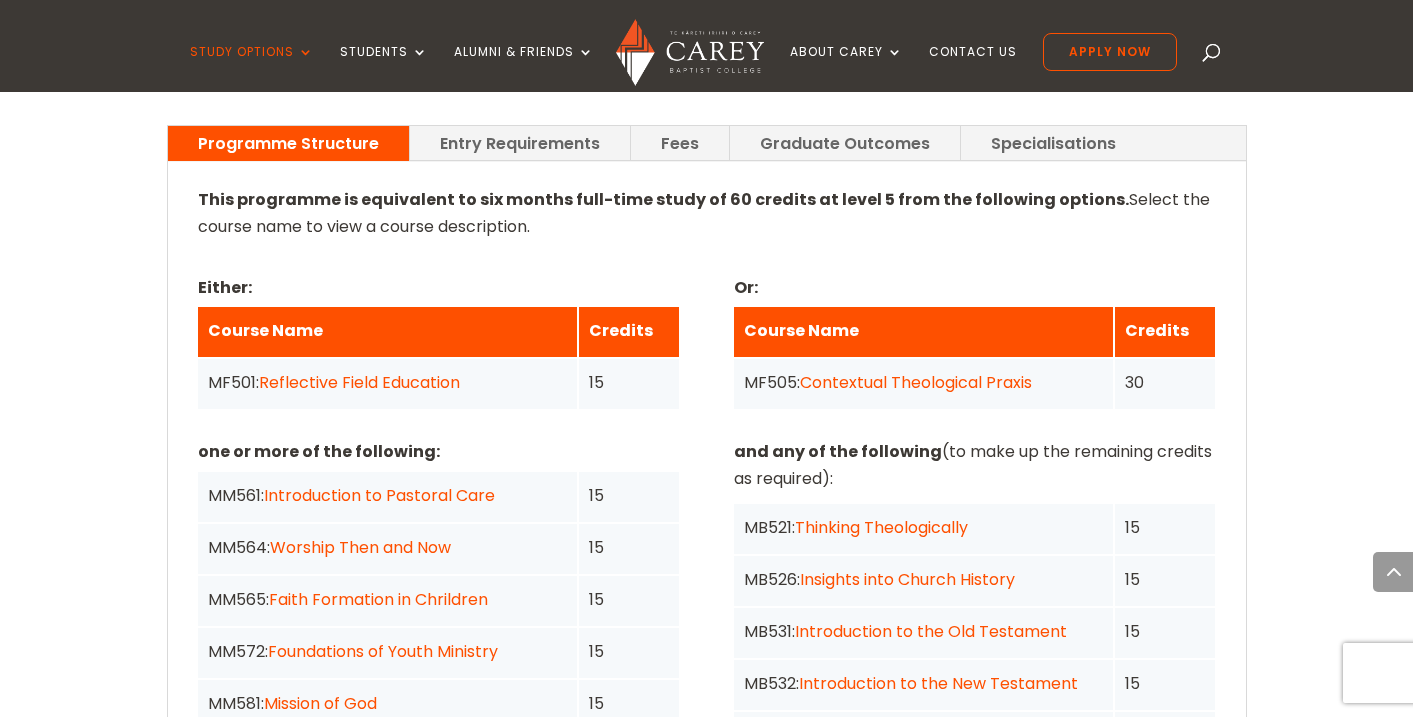 scroll, scrollTop: 1384, scrollLeft: 0, axis: vertical 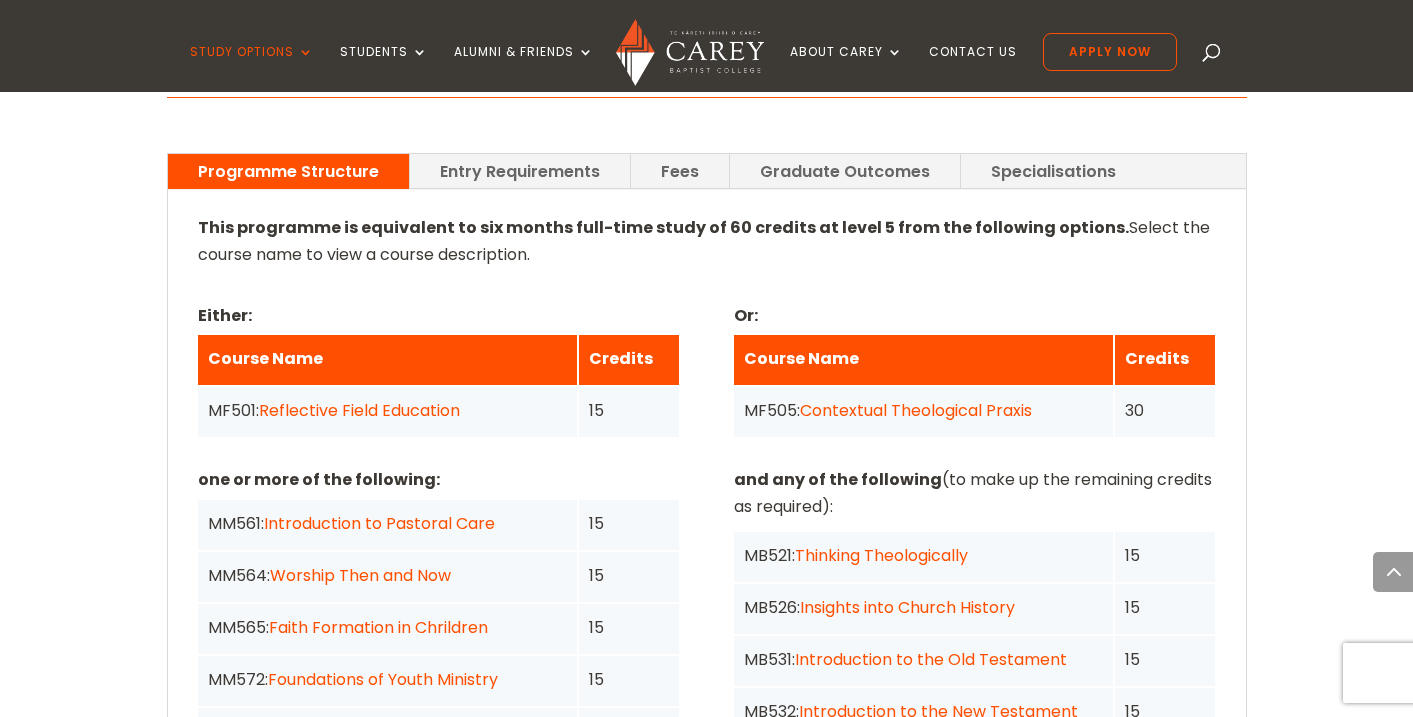 click on "Graduate Outcomes" at bounding box center (845, 171) 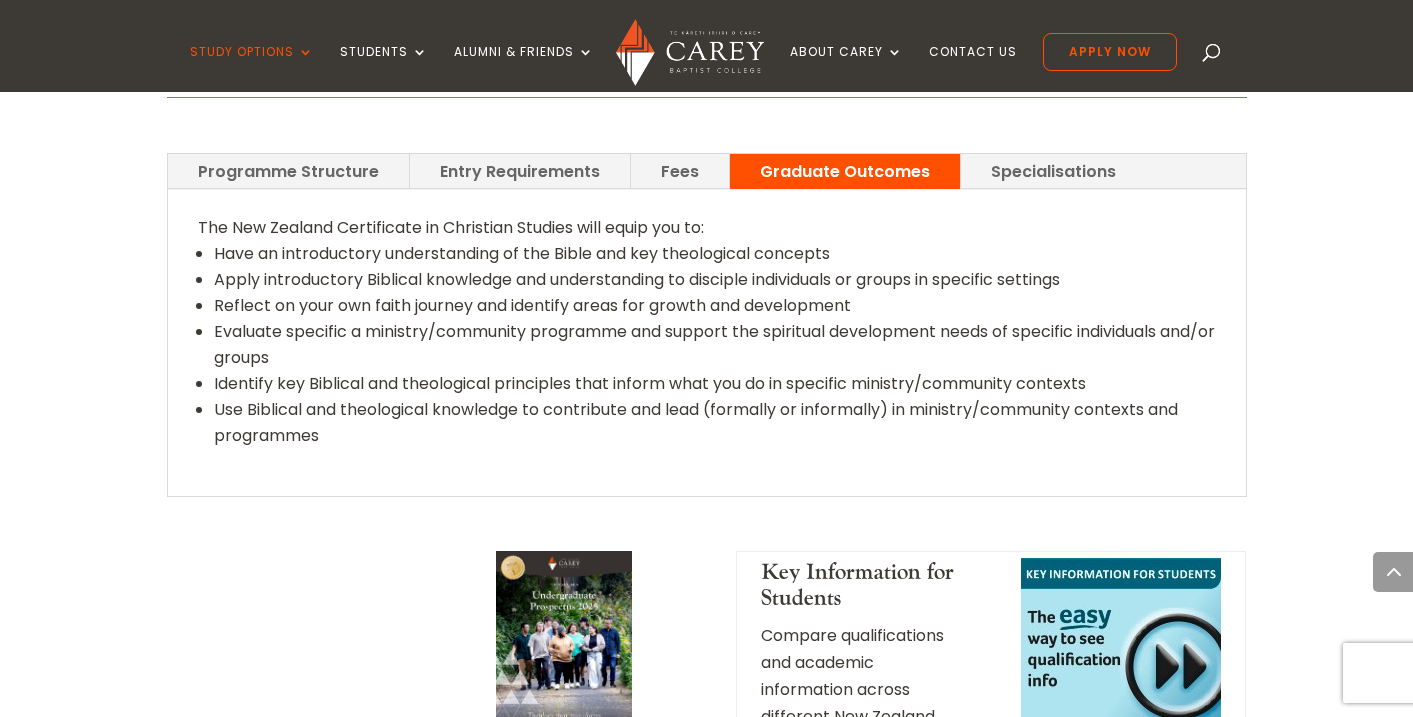 click on "Entry Requirements" at bounding box center [520, 171] 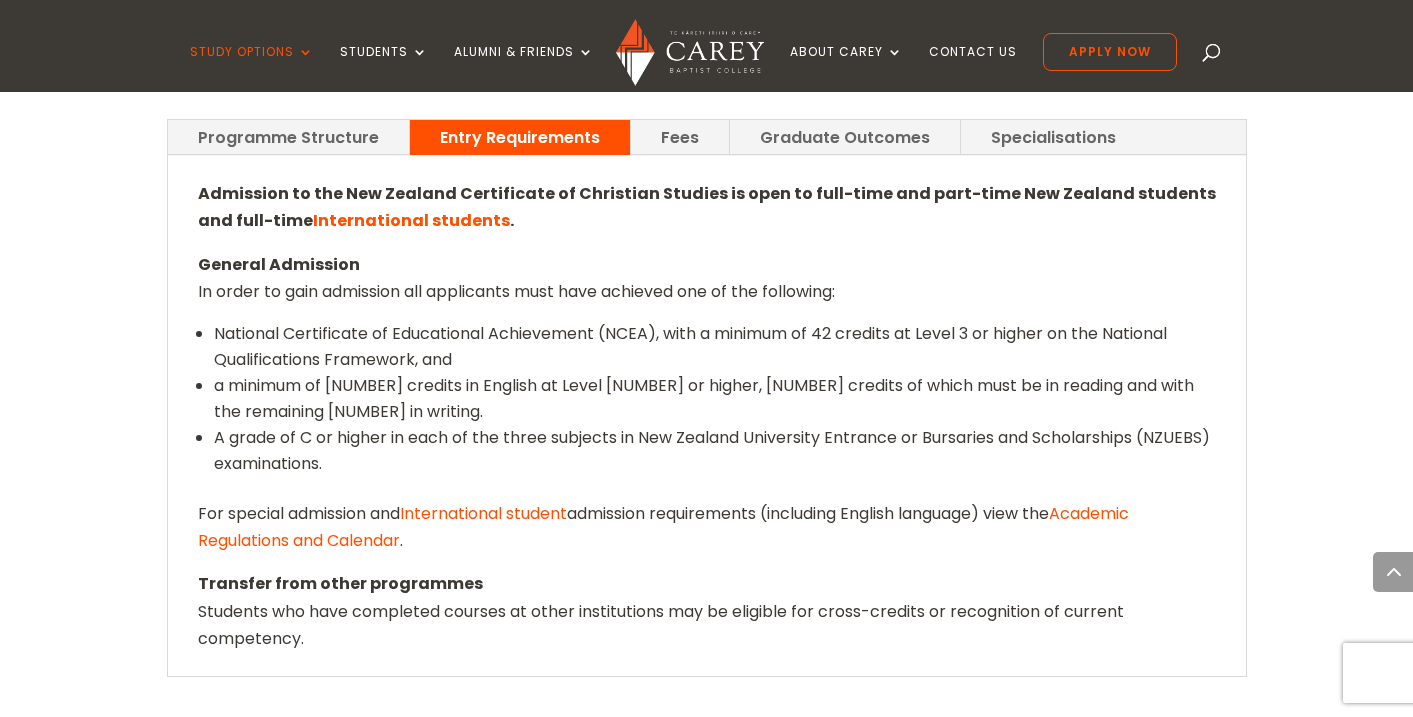 scroll, scrollTop: 1378, scrollLeft: 0, axis: vertical 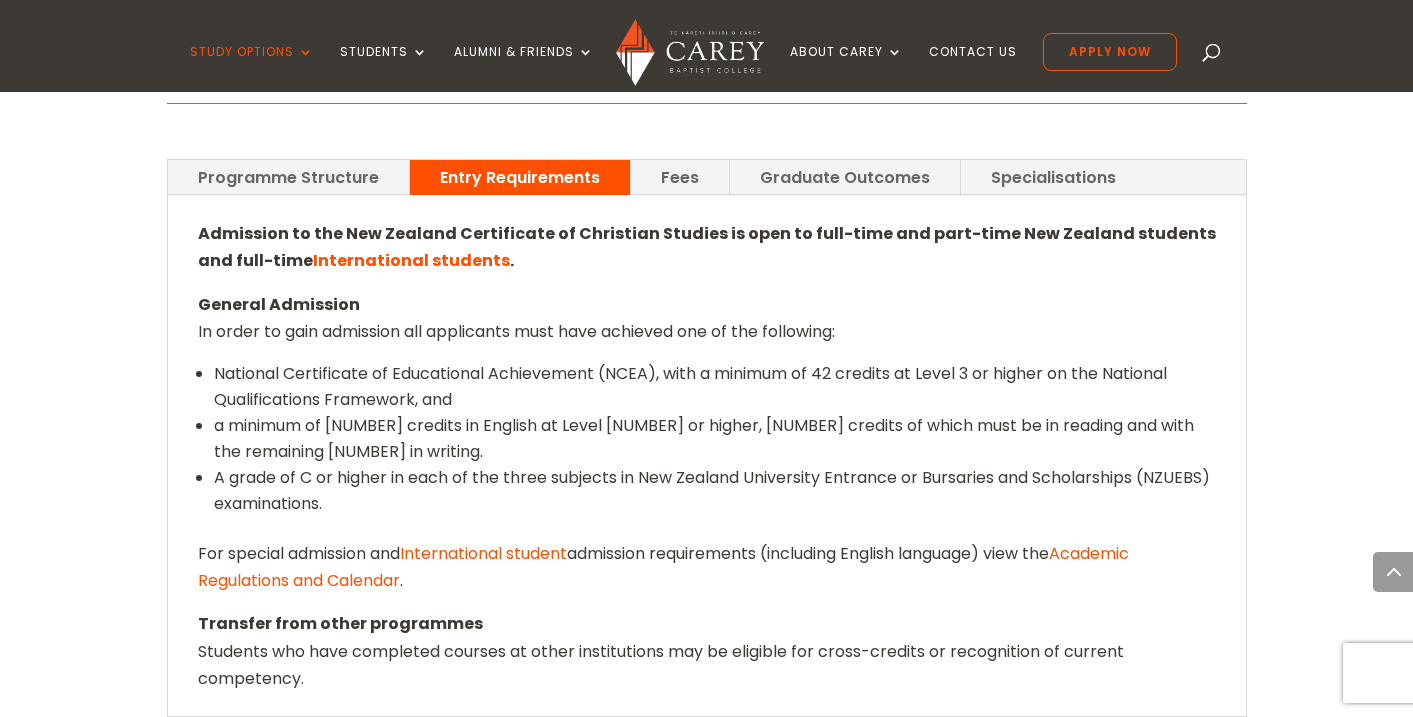 click on "Fees" at bounding box center (680, 177) 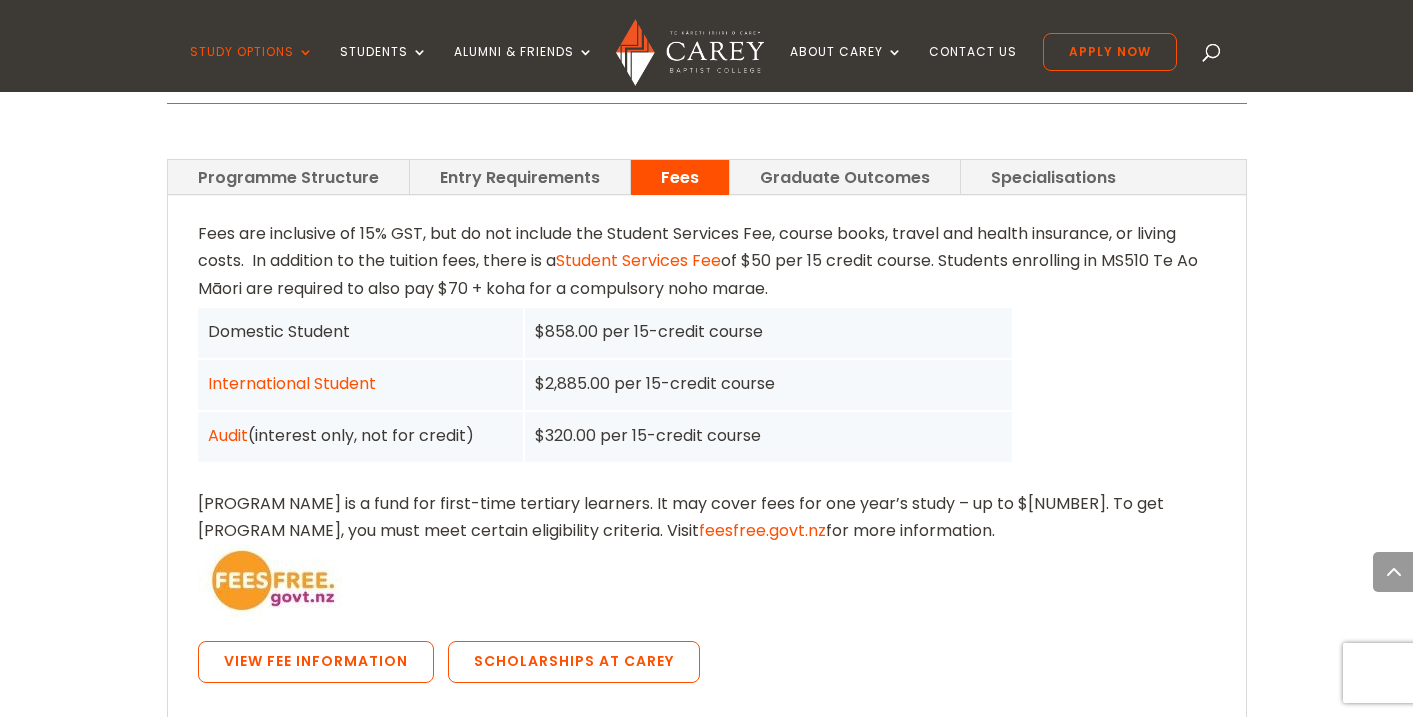 click on "Specialisations" at bounding box center [1053, 177] 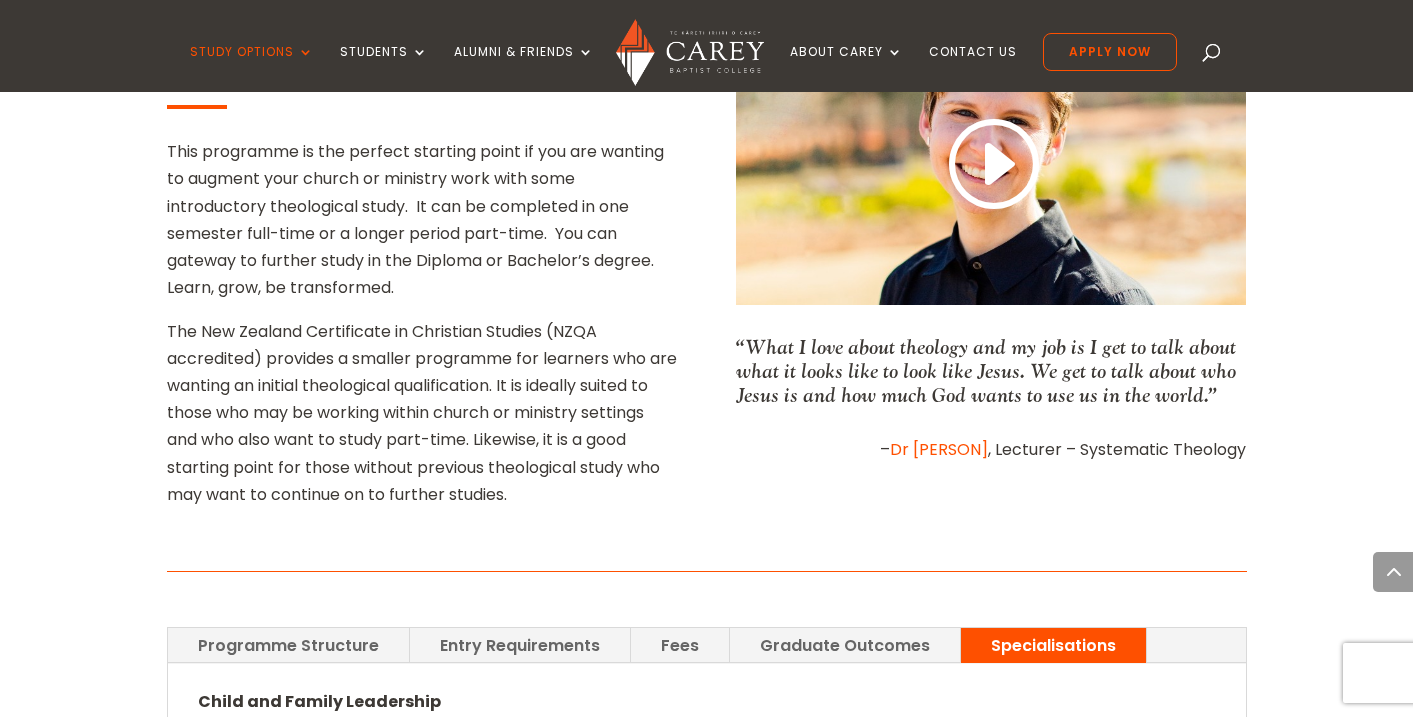 scroll, scrollTop: 908, scrollLeft: 0, axis: vertical 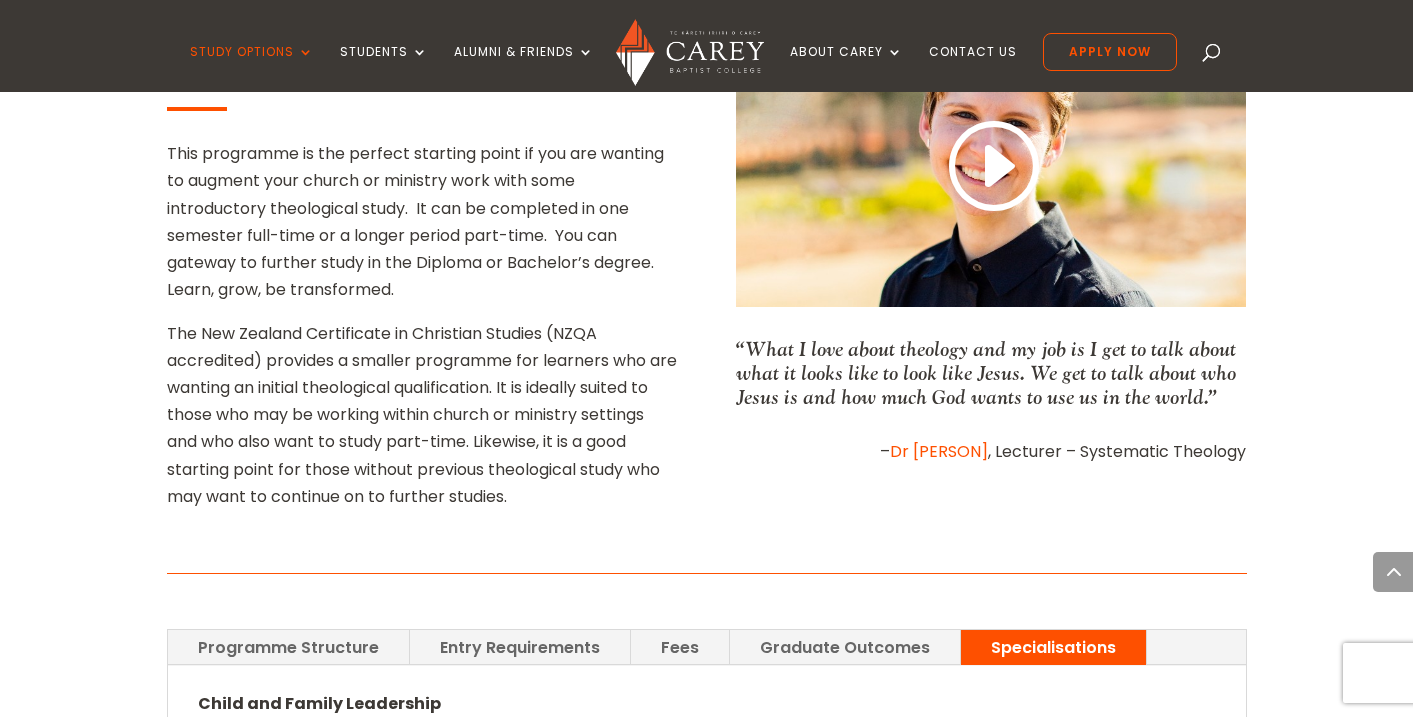 click on "Programme Structure" at bounding box center [288, 647] 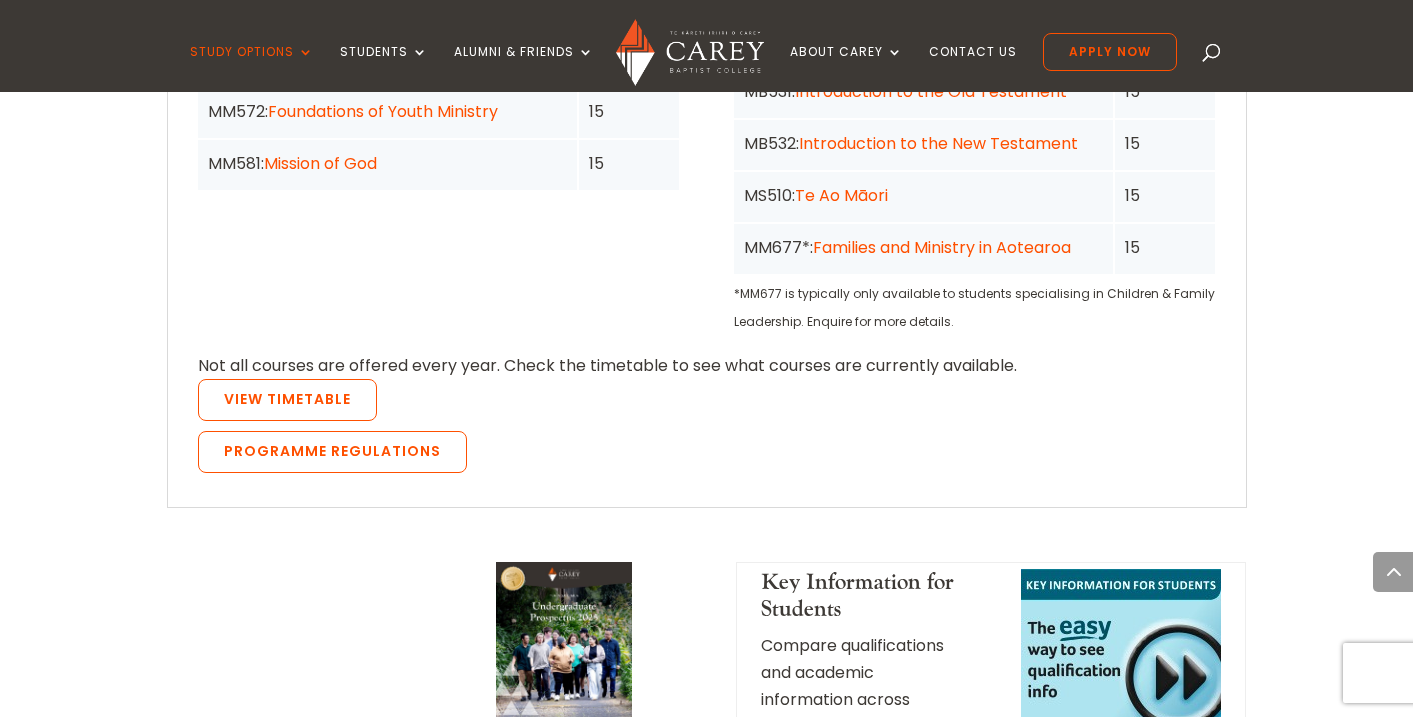 scroll, scrollTop: 1959, scrollLeft: 0, axis: vertical 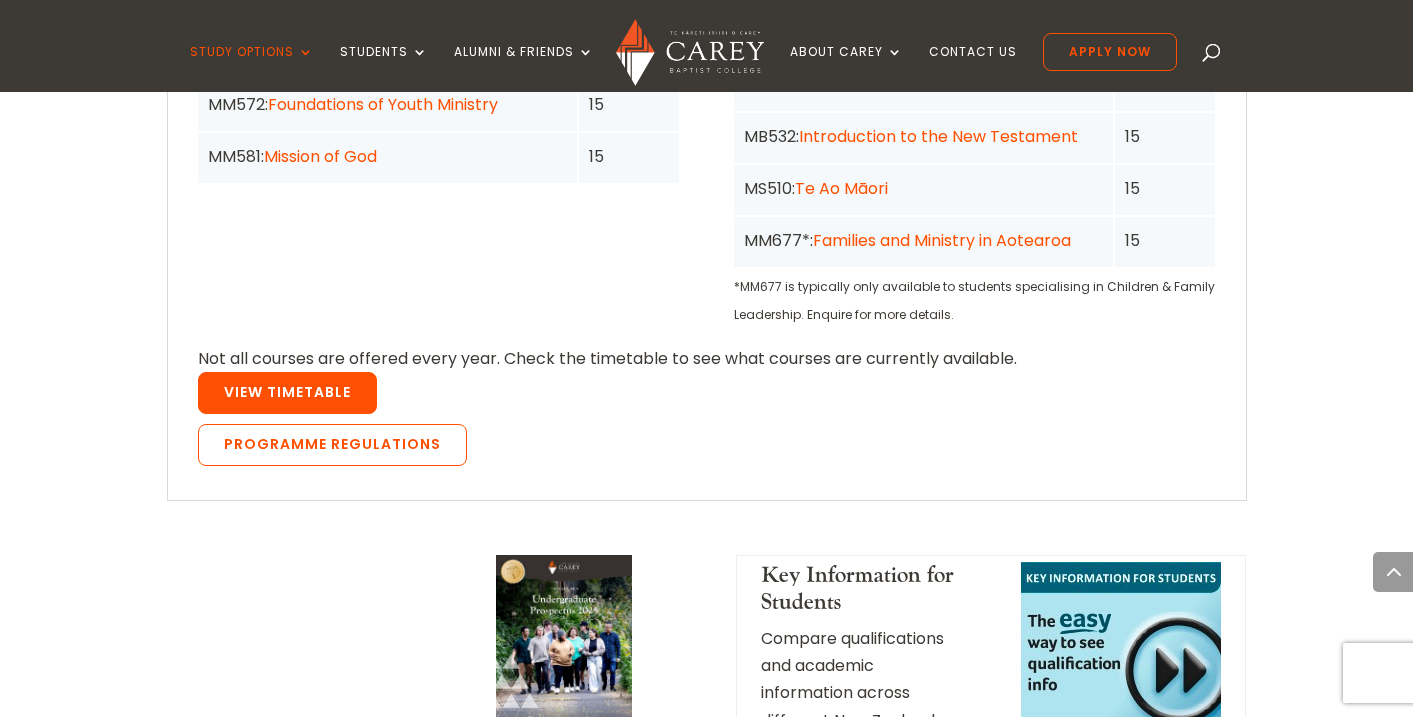click on "View Timetable" at bounding box center (287, 393) 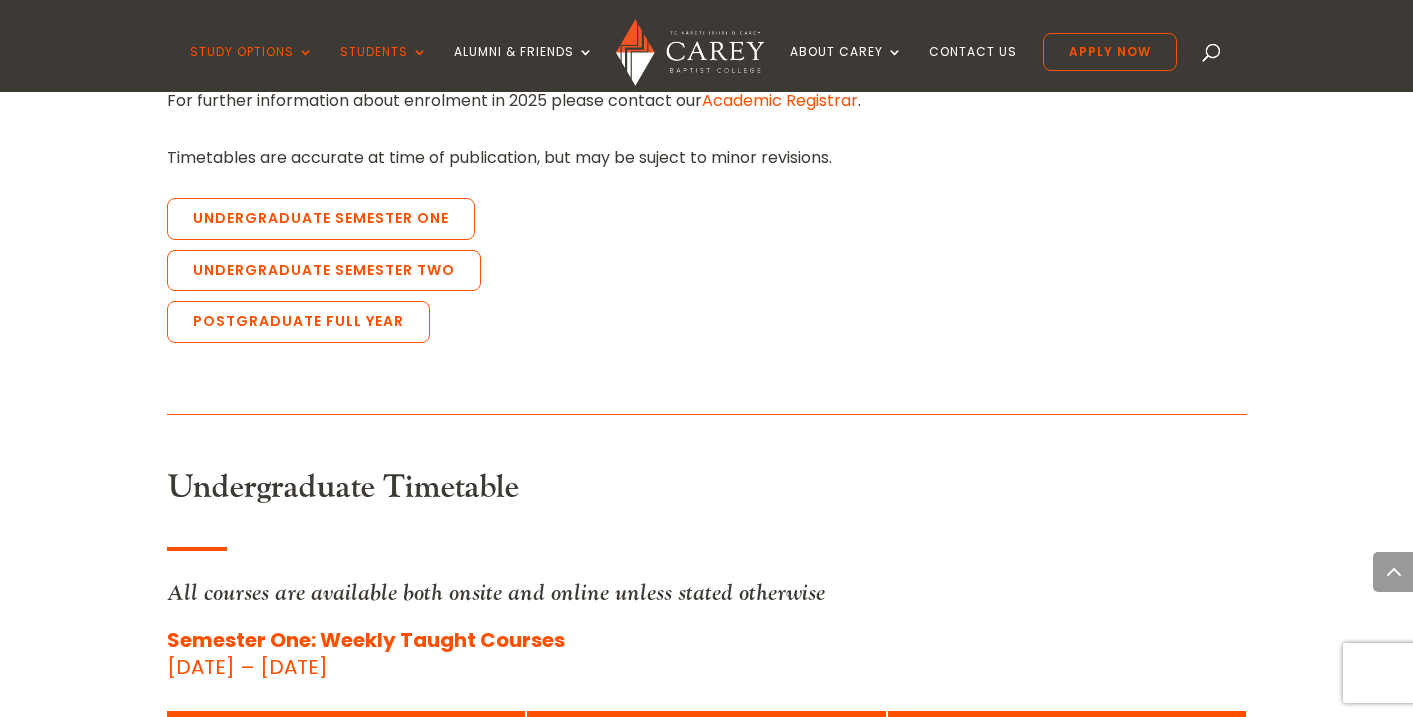 scroll, scrollTop: 815, scrollLeft: 0, axis: vertical 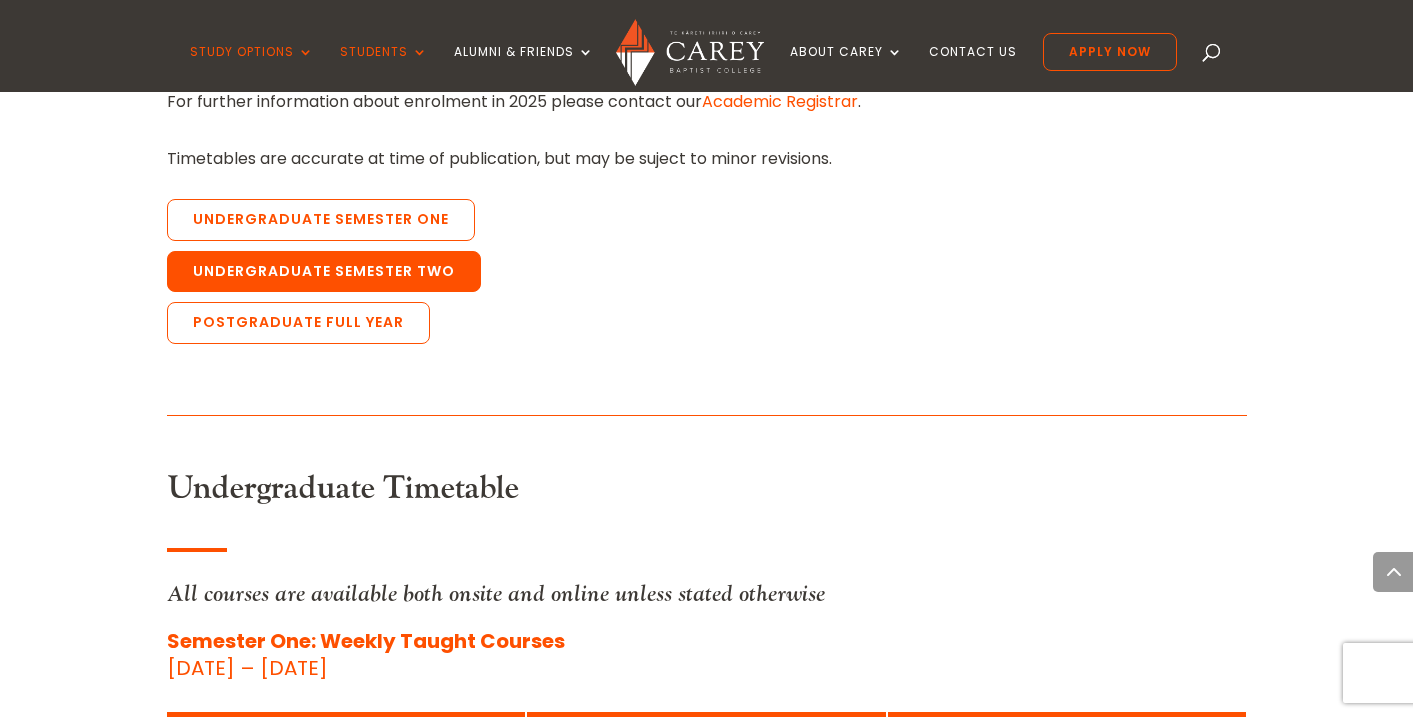 click on "Undergraduate  Semester Two" at bounding box center [324, 272] 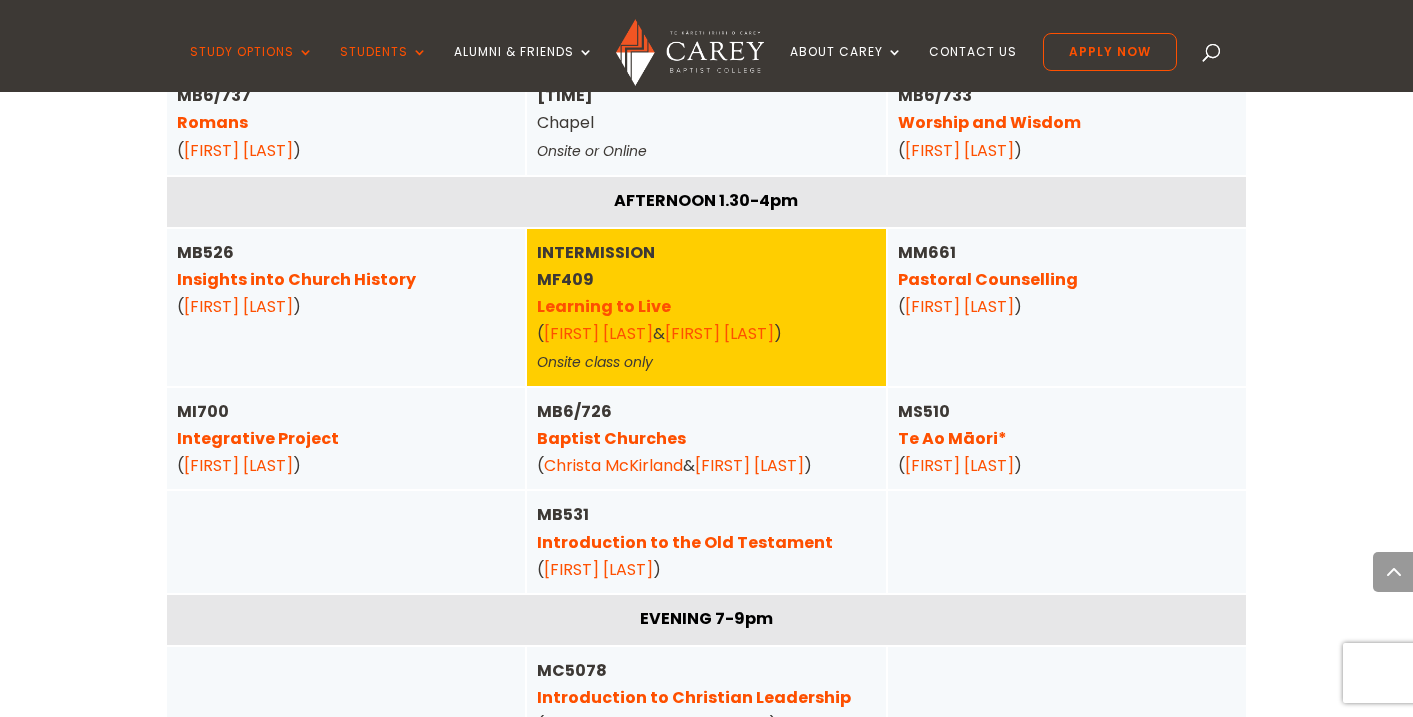 scroll, scrollTop: 3334, scrollLeft: 0, axis: vertical 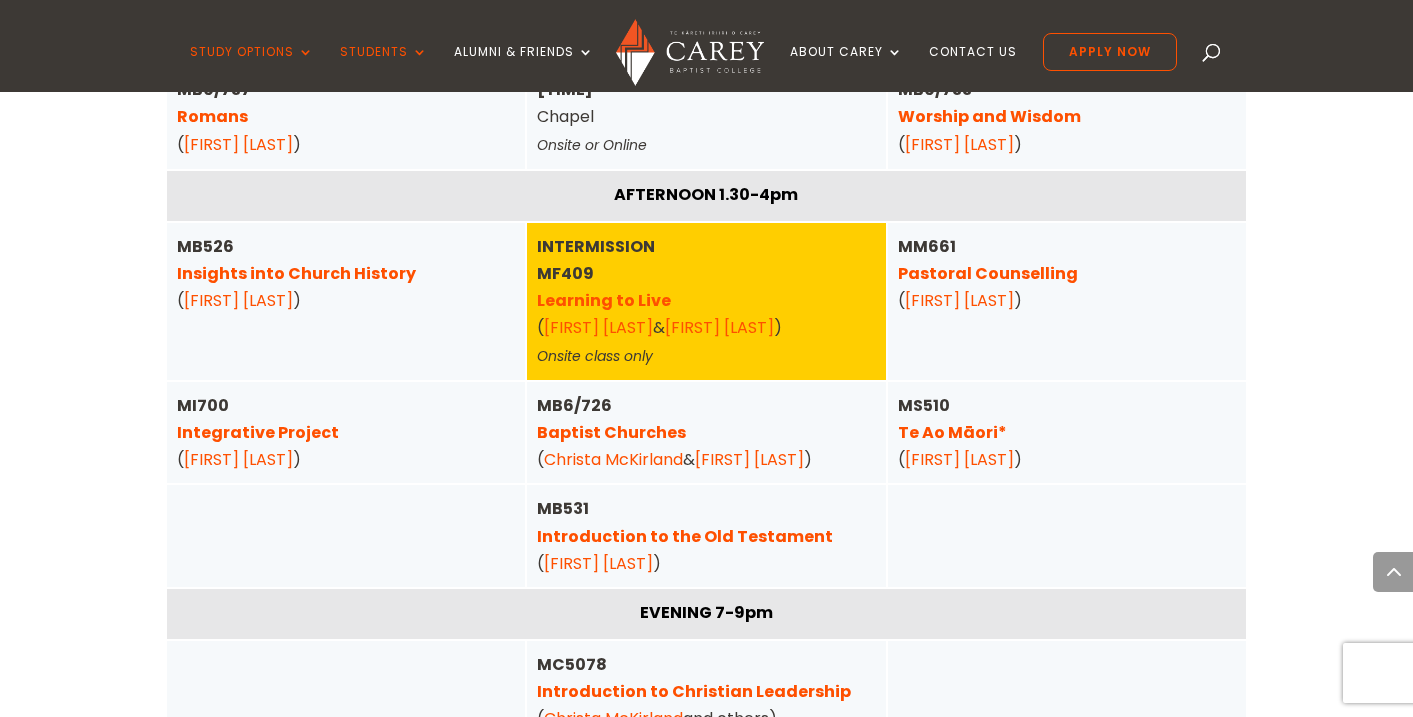 click on "Baptist Churches" at bounding box center (611, 432) 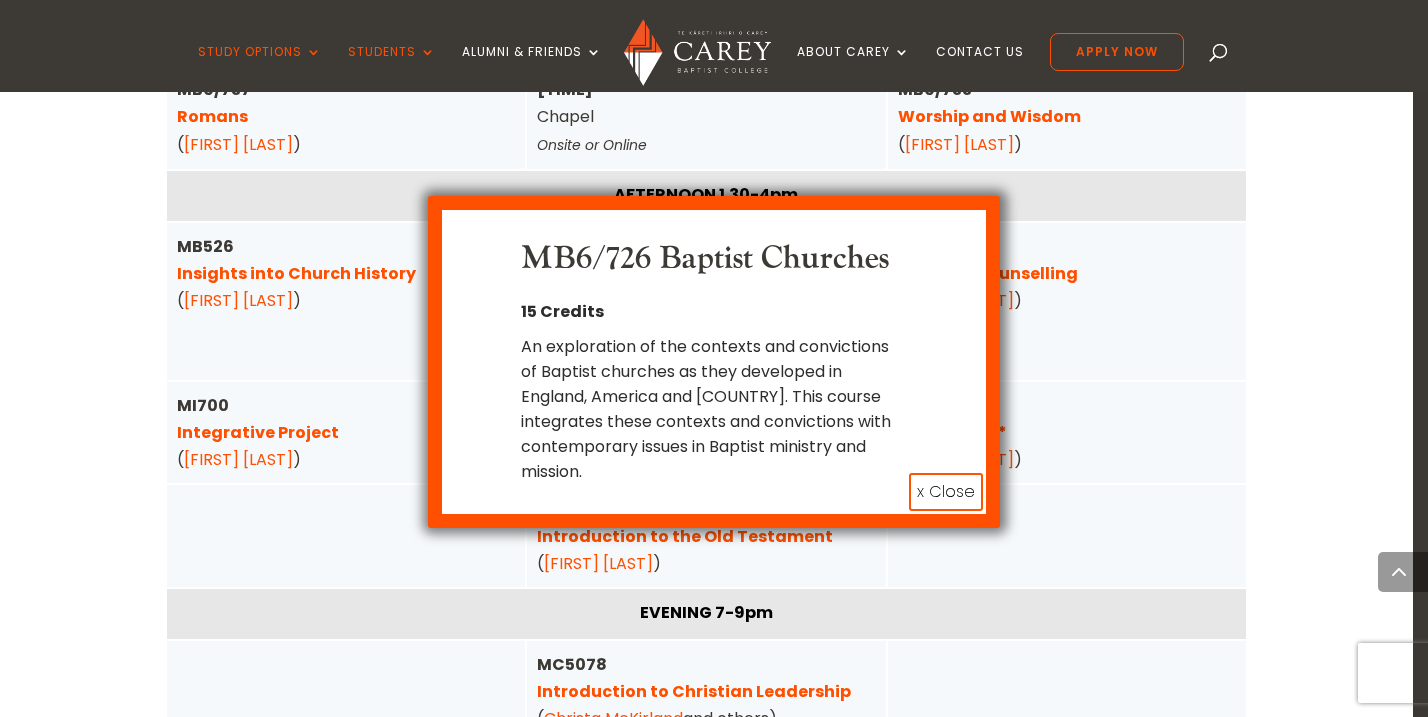 click on "x Close" at bounding box center [946, 492] 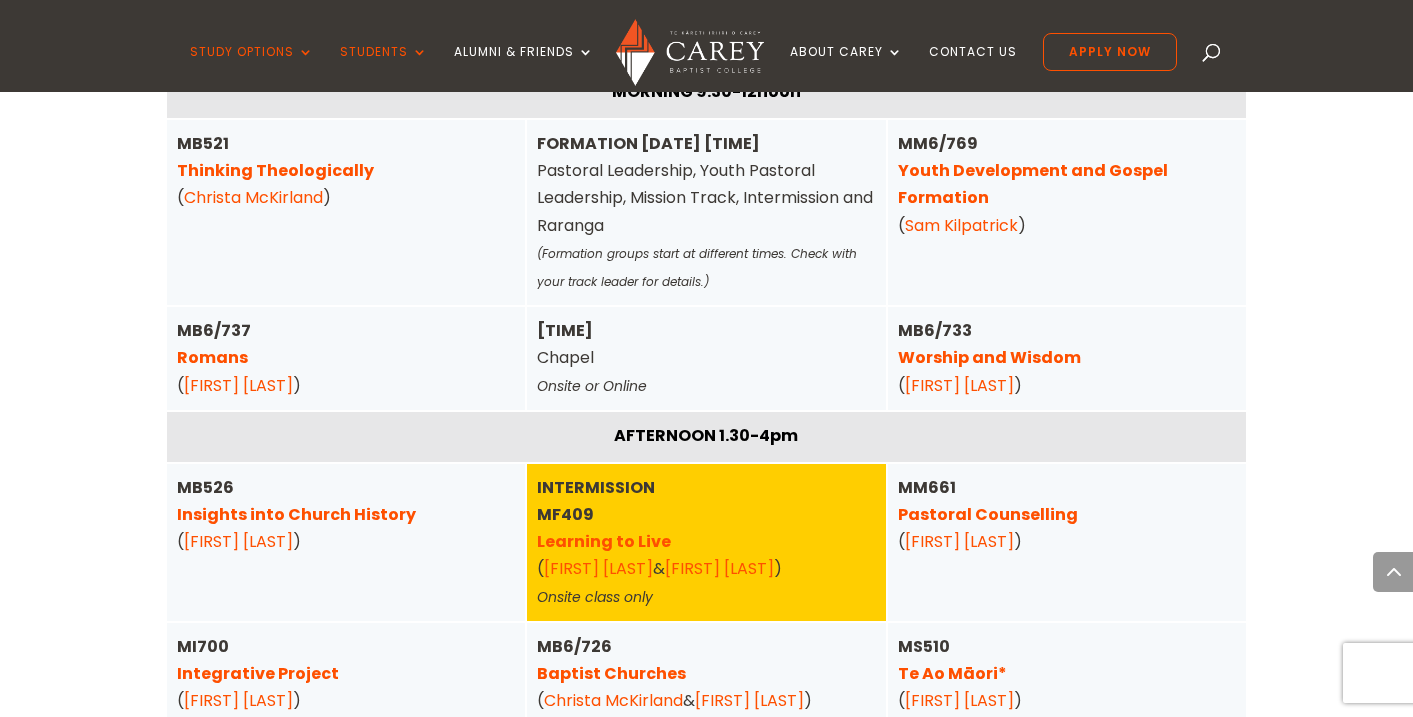 scroll, scrollTop: 3092, scrollLeft: 0, axis: vertical 